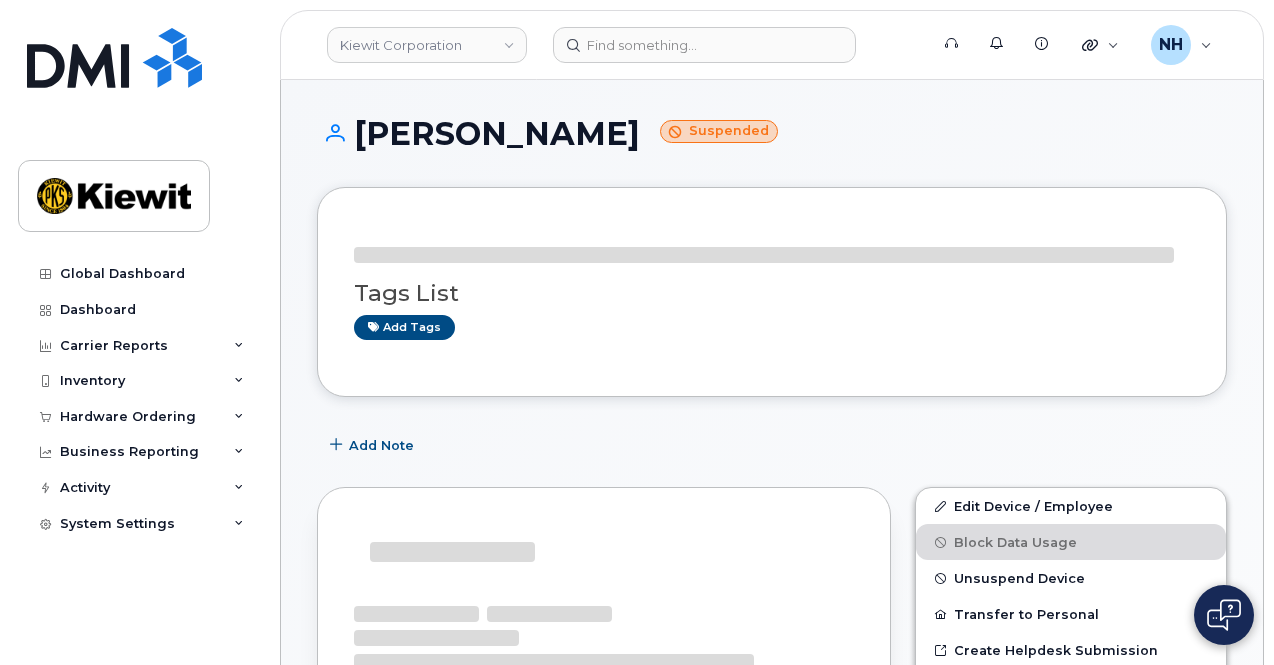 scroll, scrollTop: 0, scrollLeft: 0, axis: both 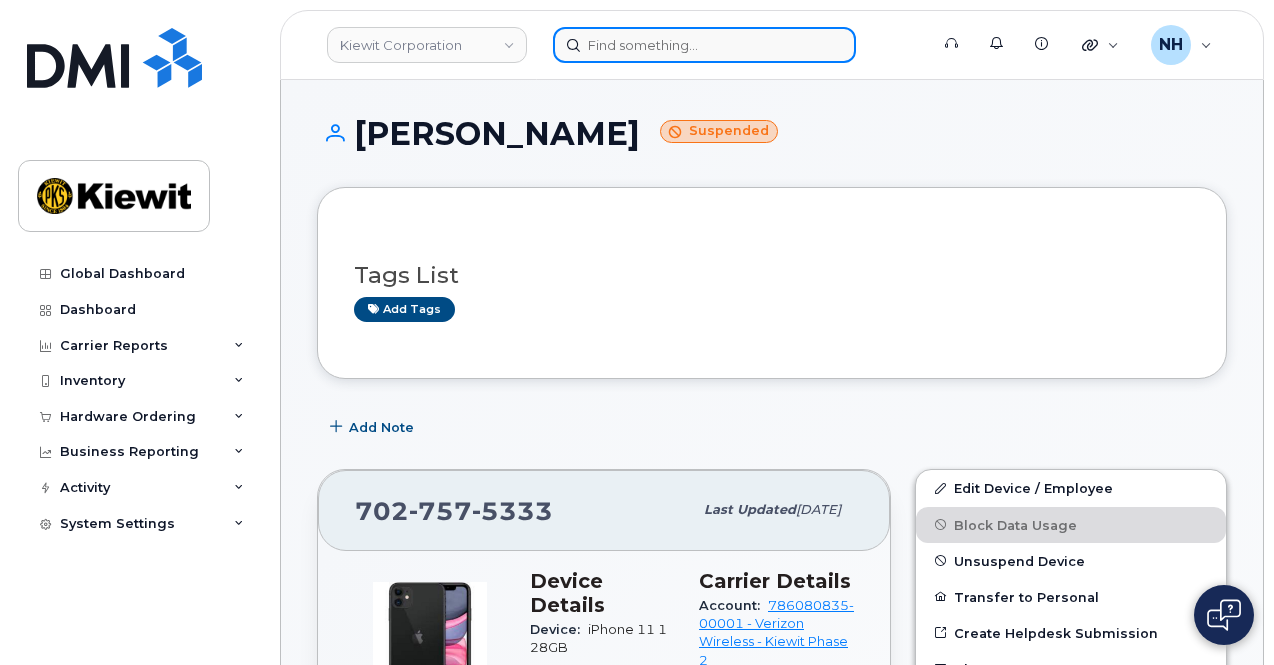 click at bounding box center (704, 45) 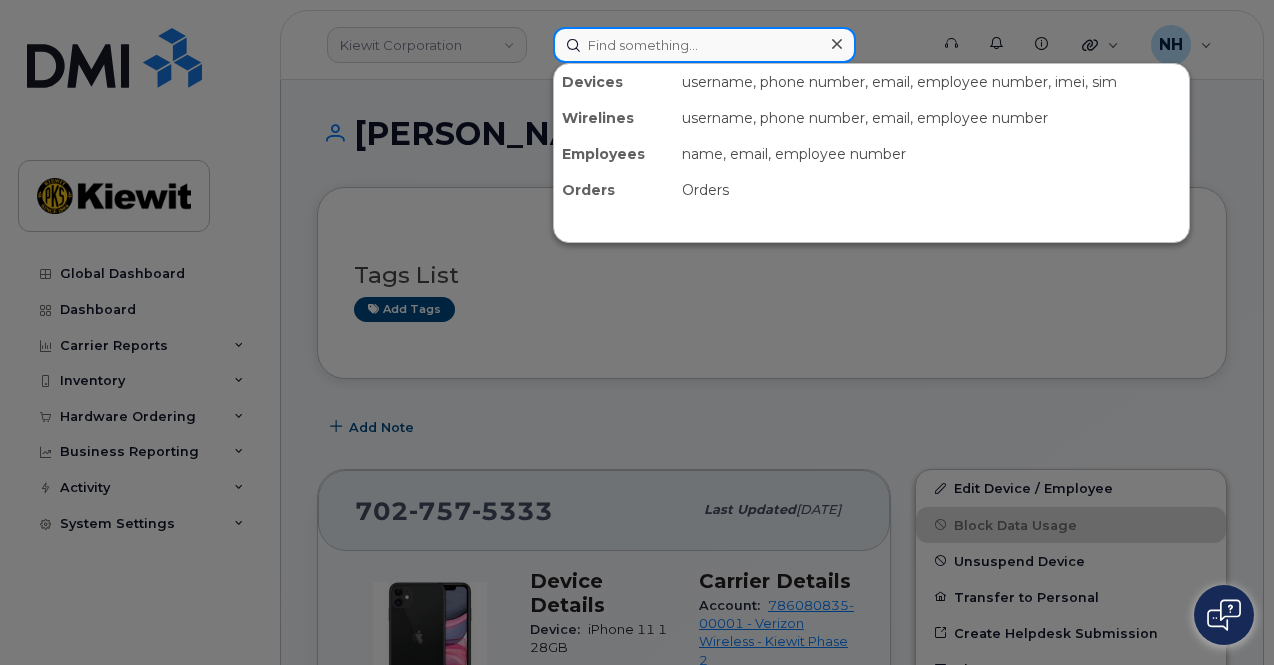 paste on "Brooke.Callahan" 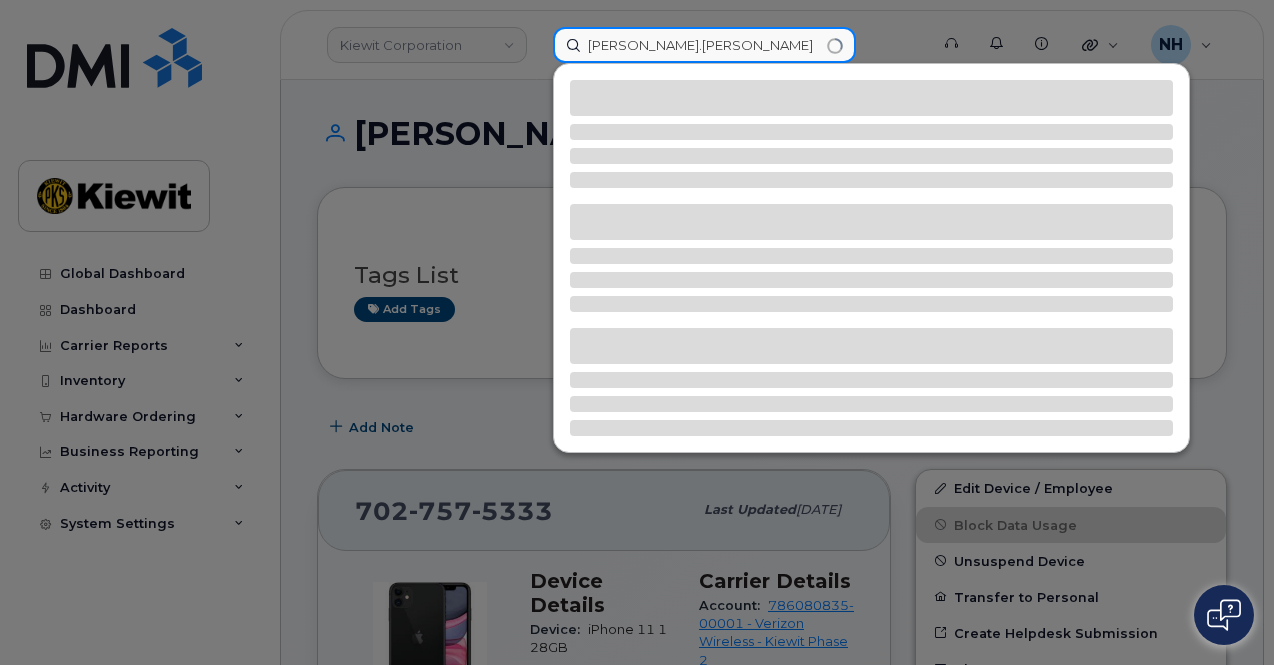 click on "Brooke.Callahan" at bounding box center (704, 45) 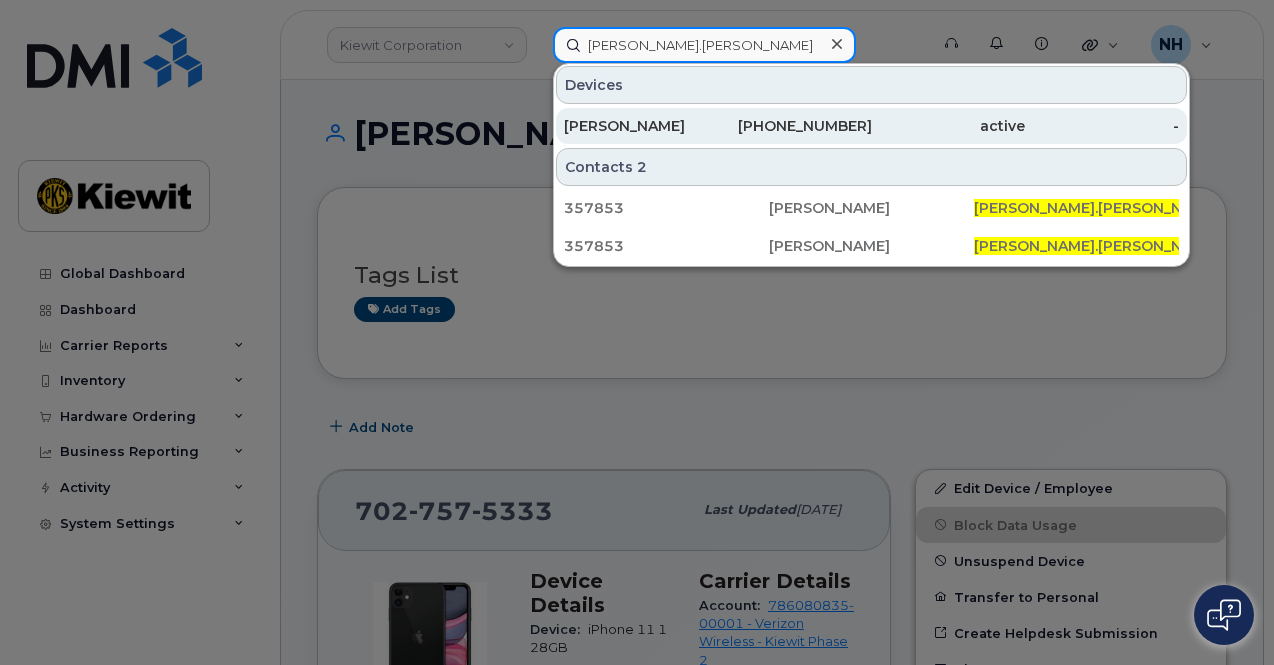 type on "Brooke.Callahan" 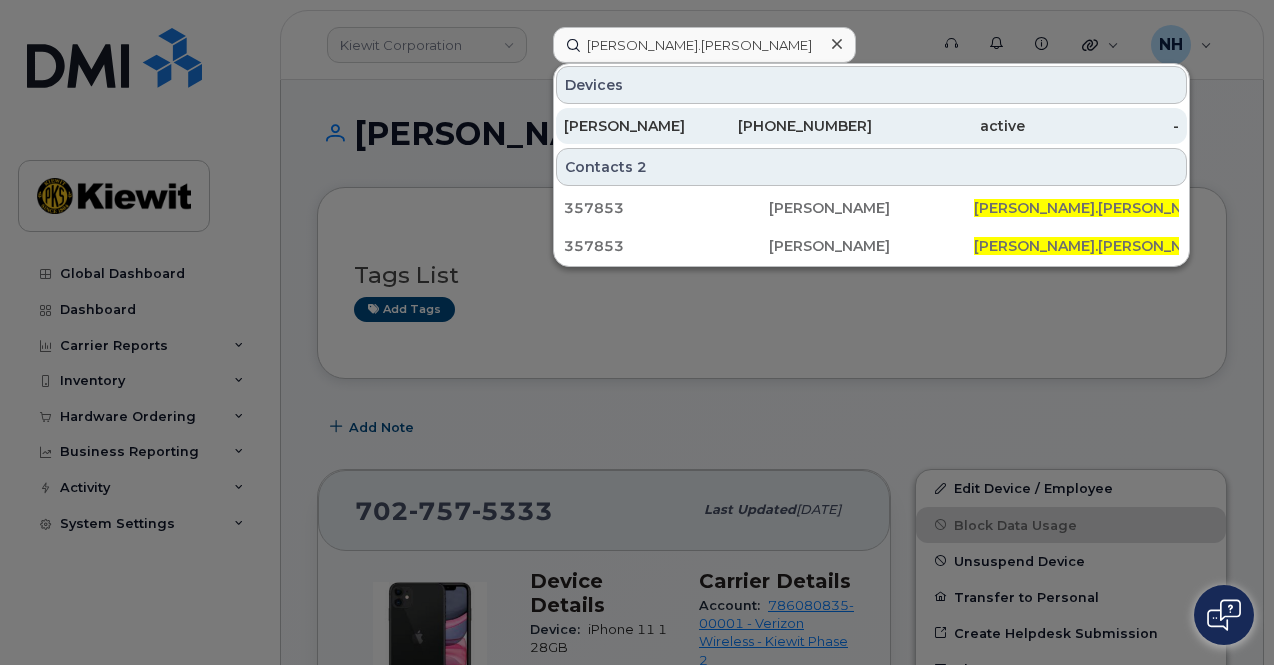 click on "816-401-4537" at bounding box center [795, 126] 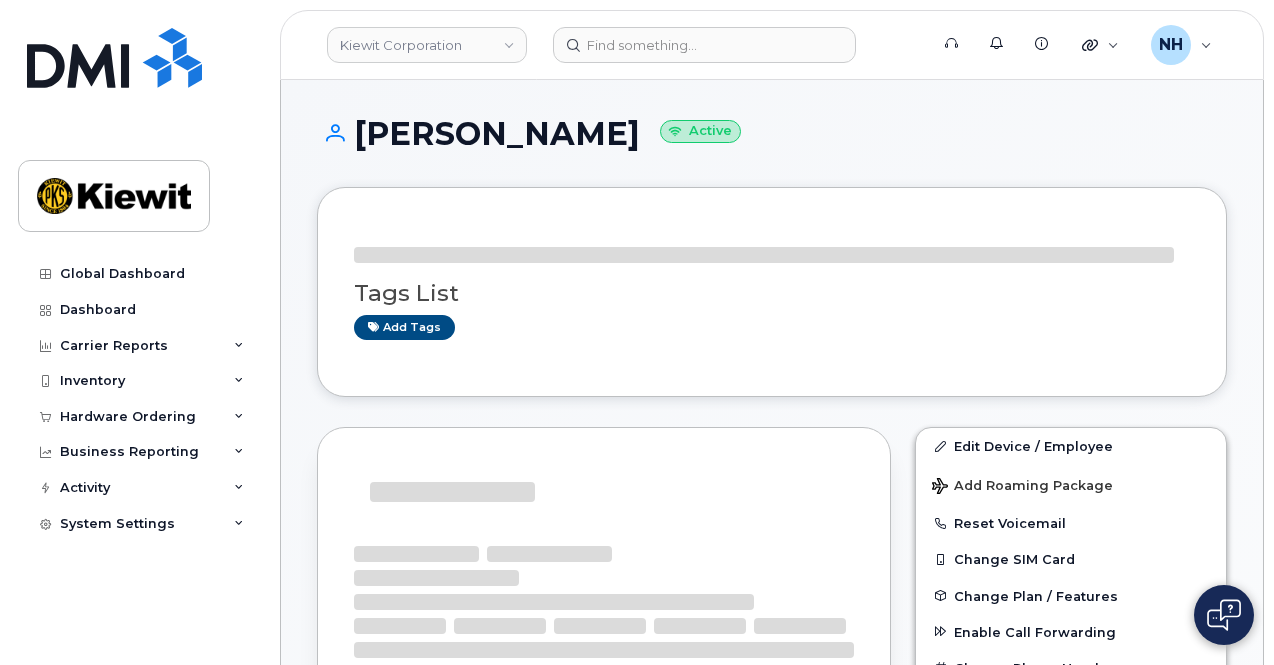 scroll, scrollTop: 0, scrollLeft: 0, axis: both 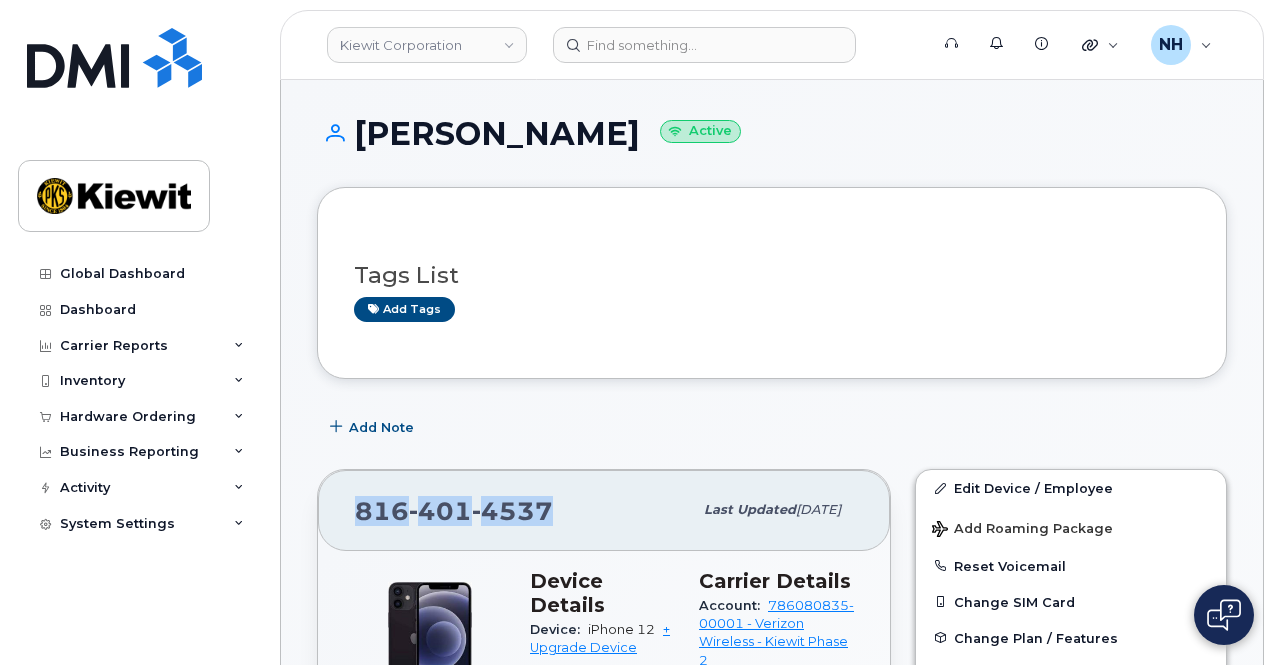 drag, startPoint x: 546, startPoint y: 531, endPoint x: 352, endPoint y: 537, distance: 194.09276 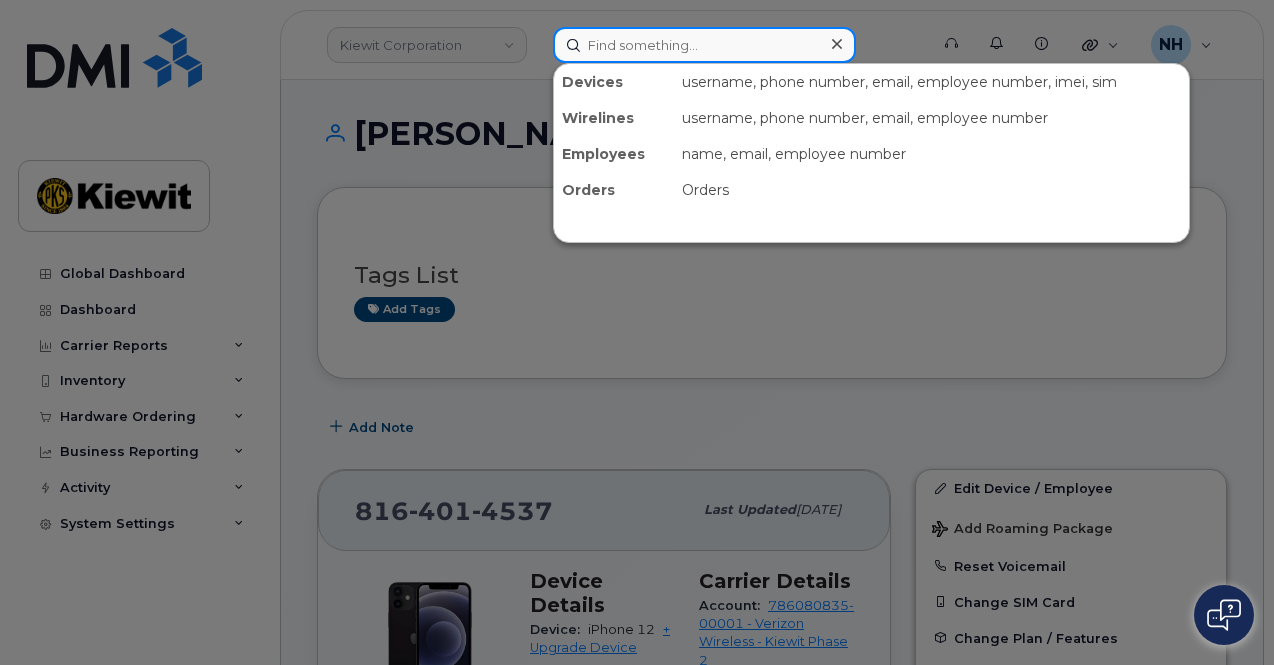 click at bounding box center (704, 45) 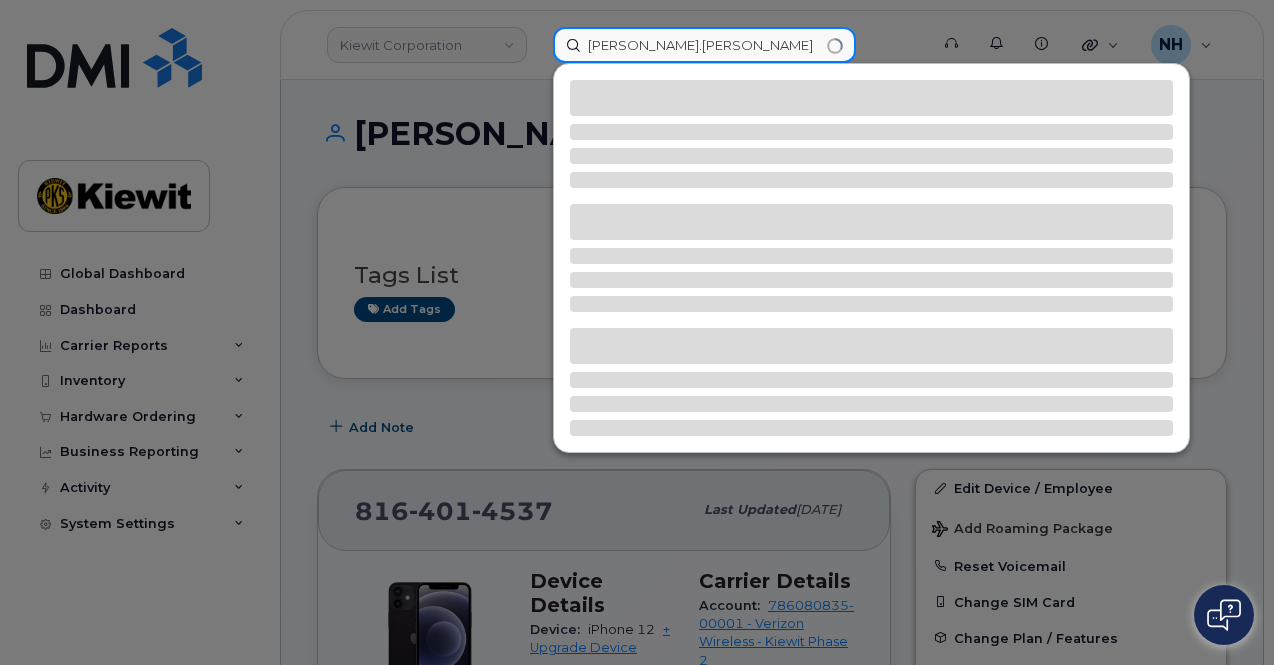 type on "thomas.mize" 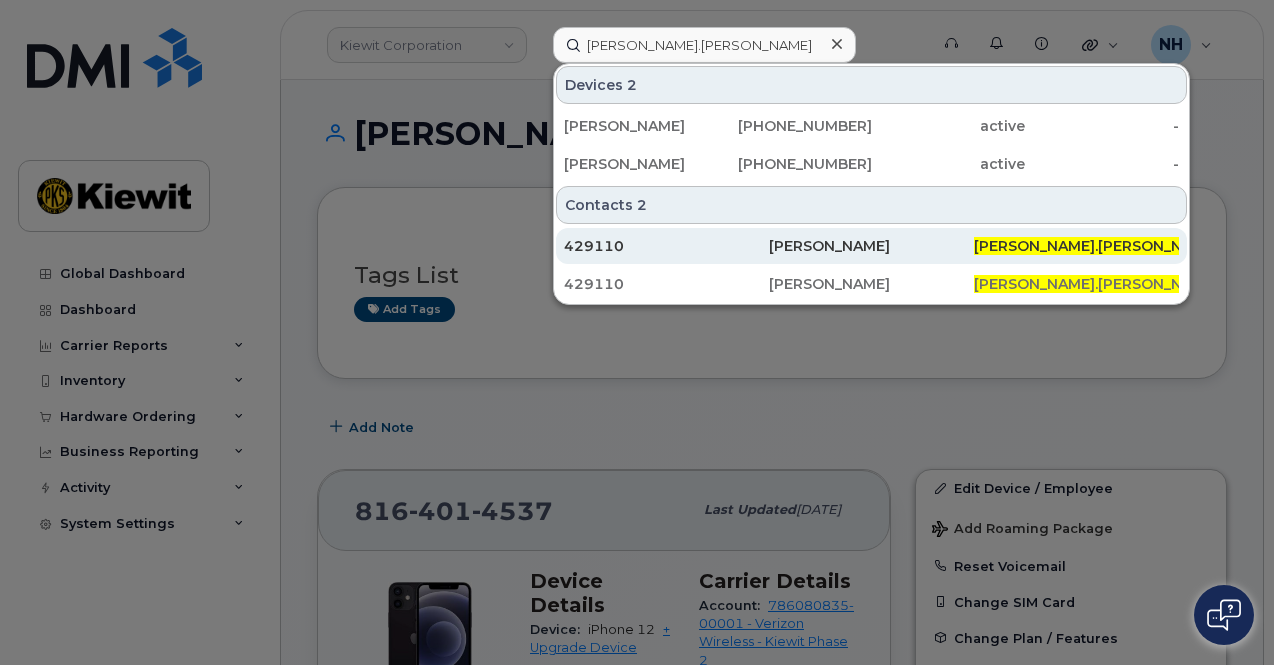 click on "Thomas Mize" at bounding box center (871, 246) 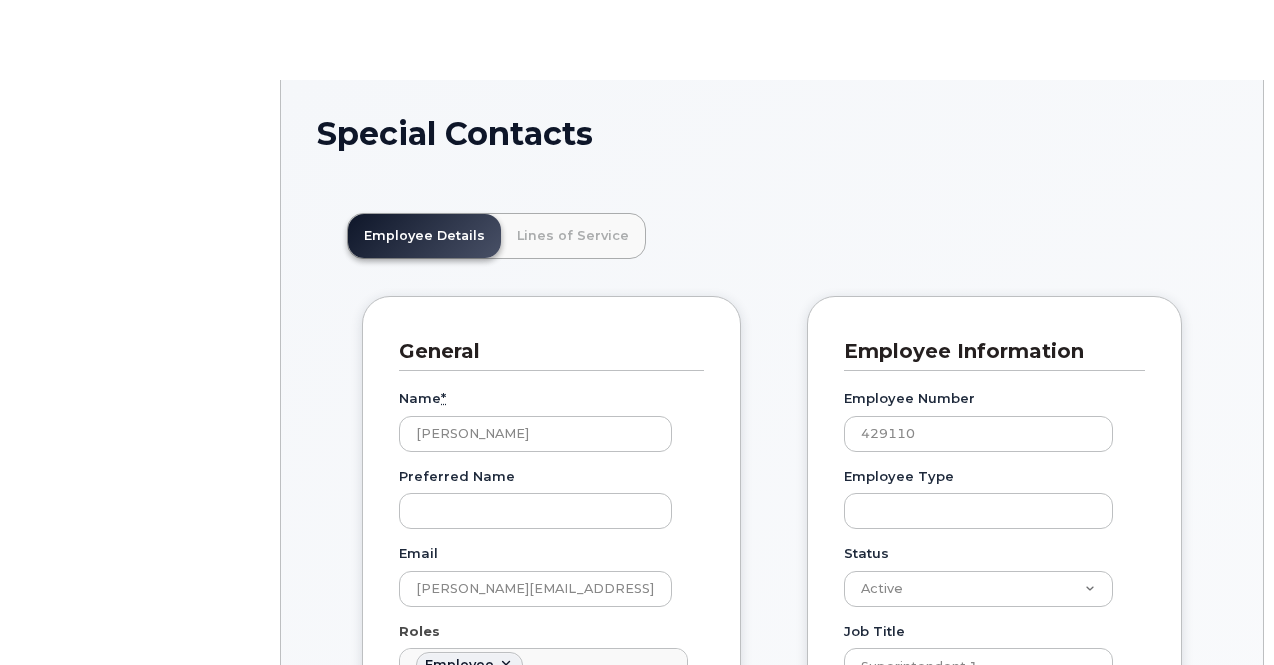 scroll, scrollTop: 0, scrollLeft: 0, axis: both 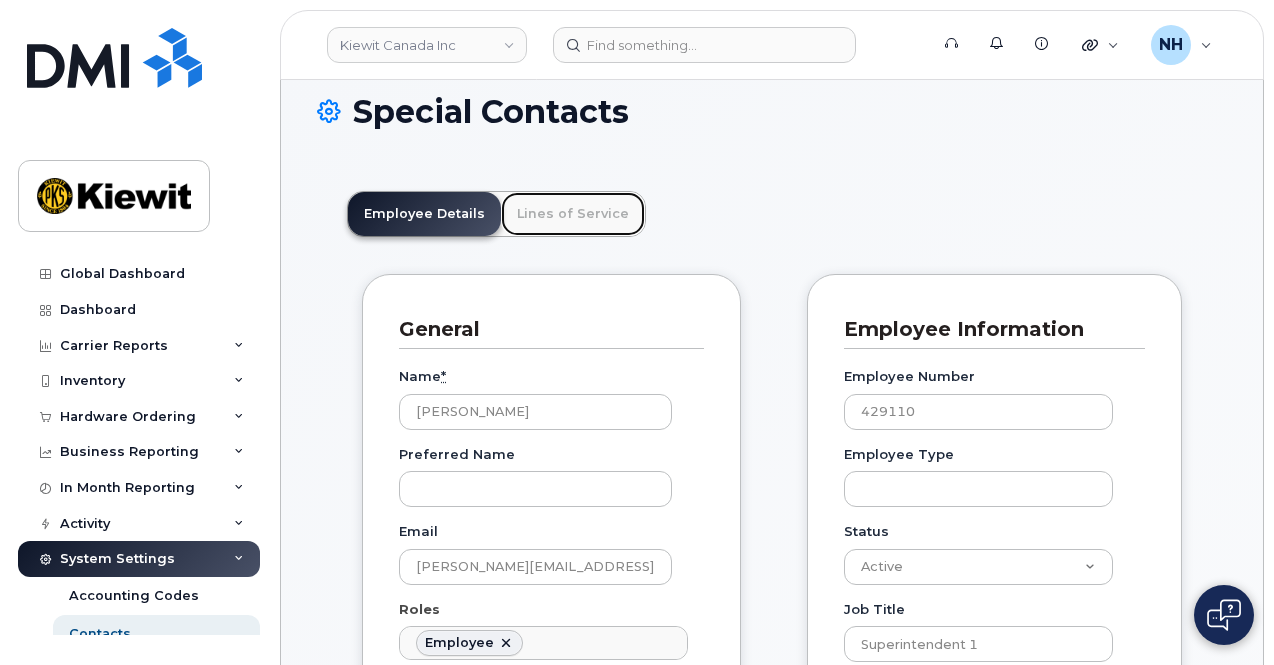 click on "Lines of Service" at bounding box center (573, 214) 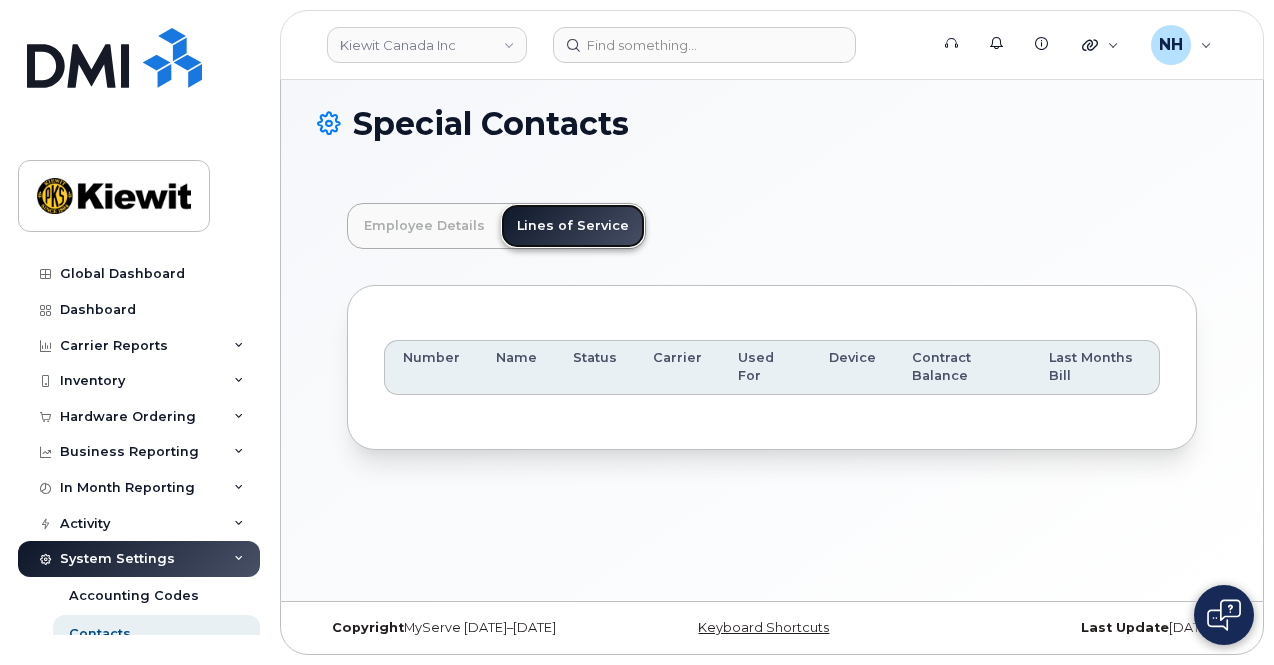 scroll, scrollTop: 9, scrollLeft: 0, axis: vertical 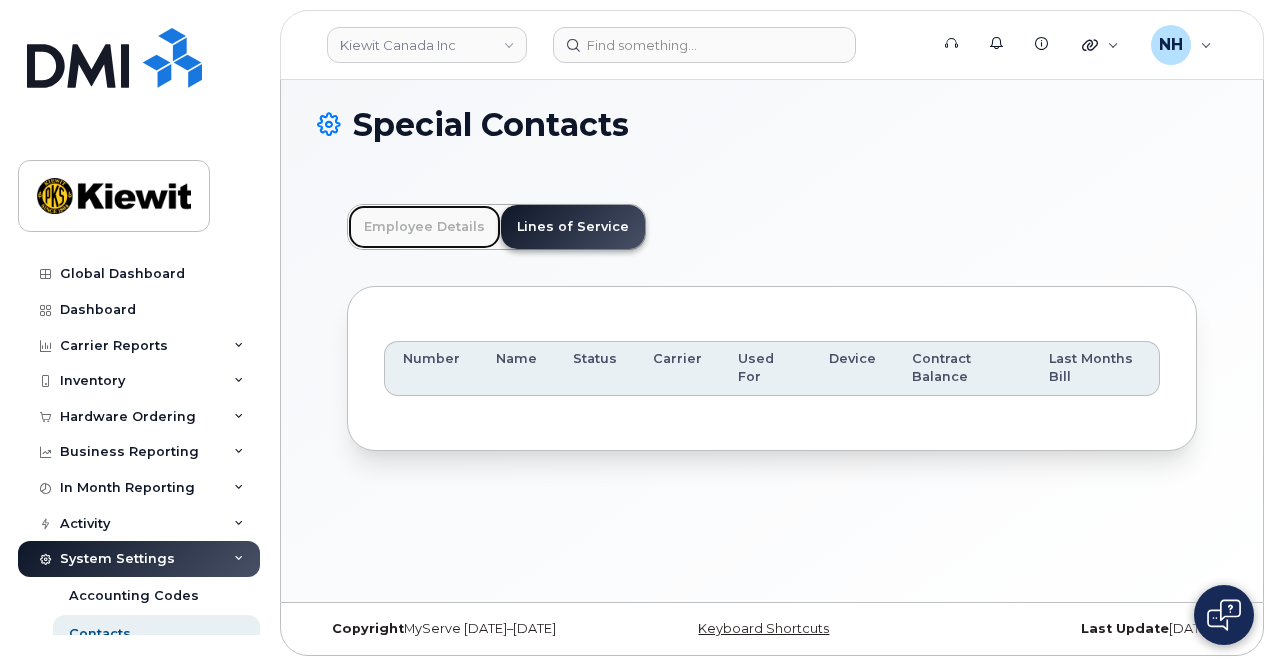 click on "Employee Details" at bounding box center (424, 227) 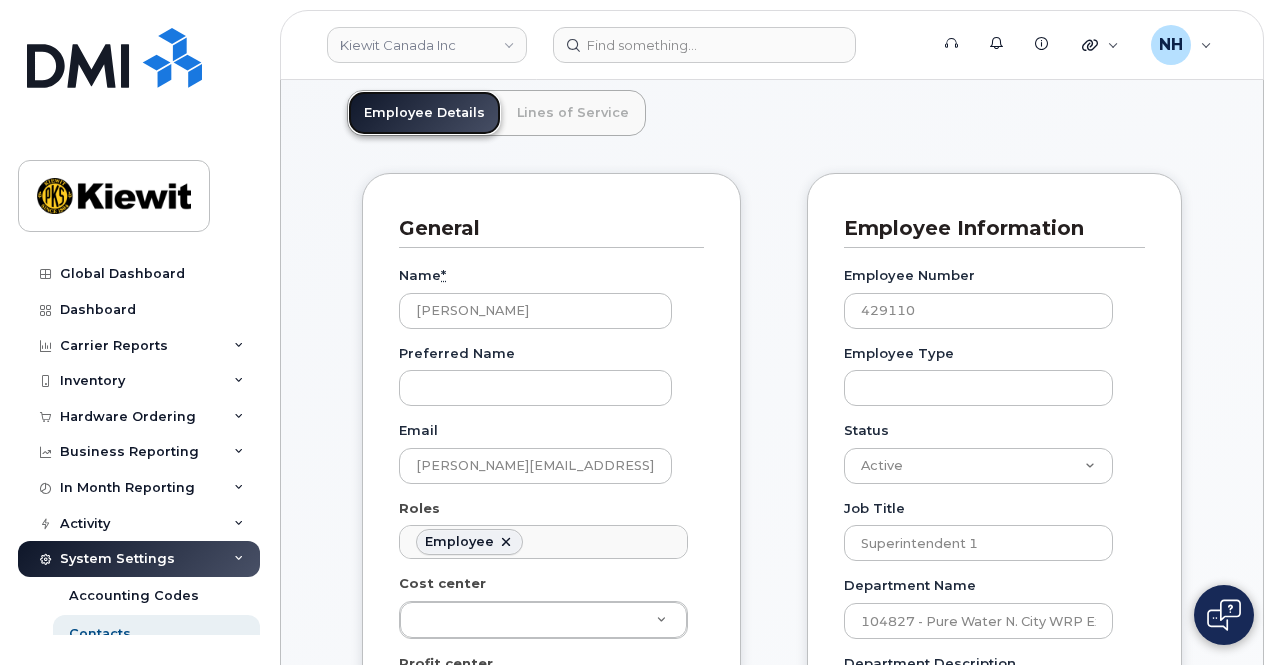 scroll, scrollTop: 0, scrollLeft: 0, axis: both 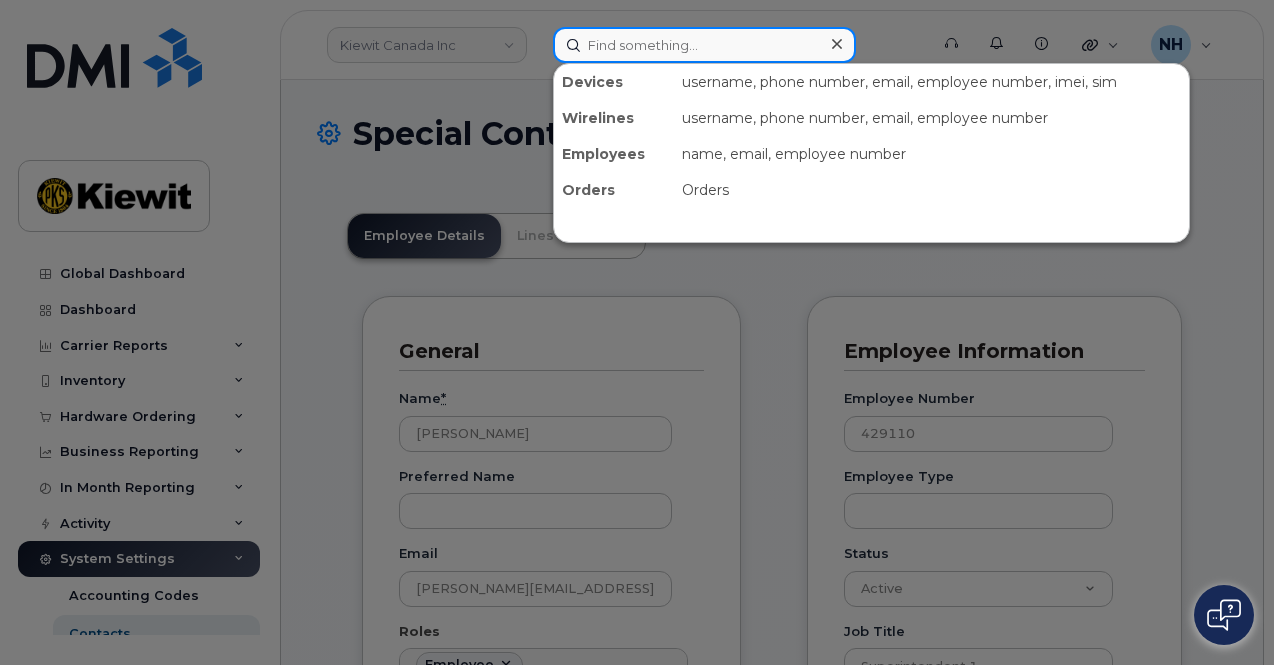 click at bounding box center [704, 45] 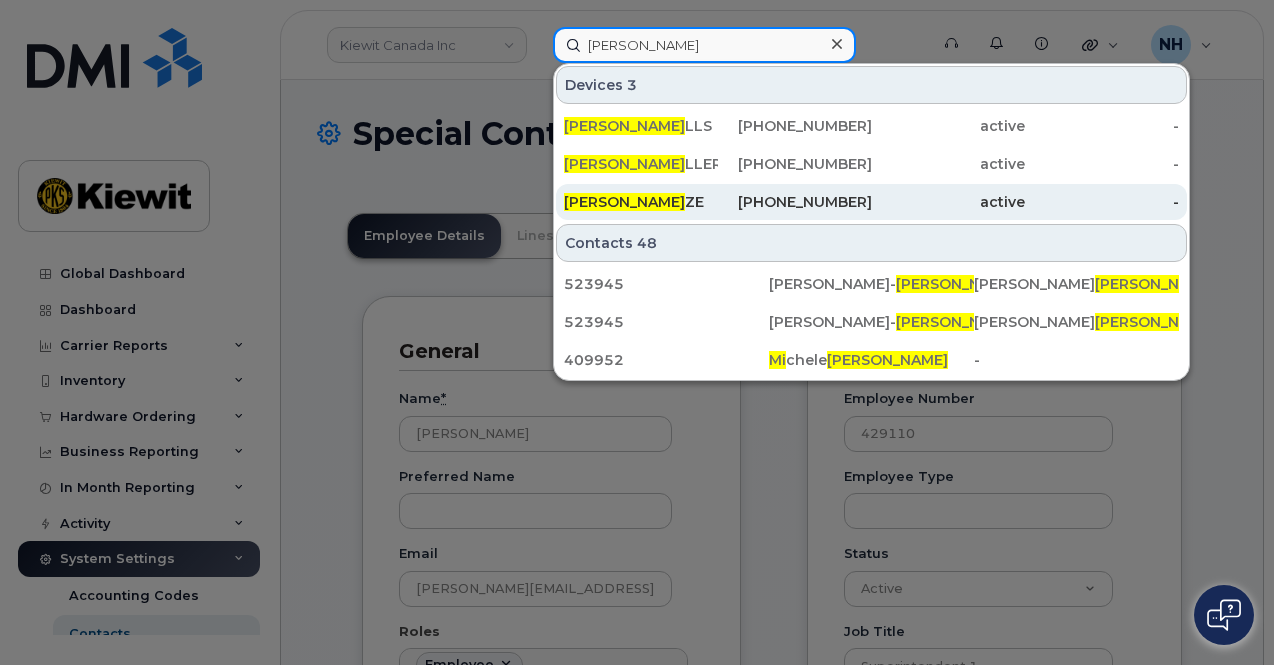 type on "Thomas Mi" 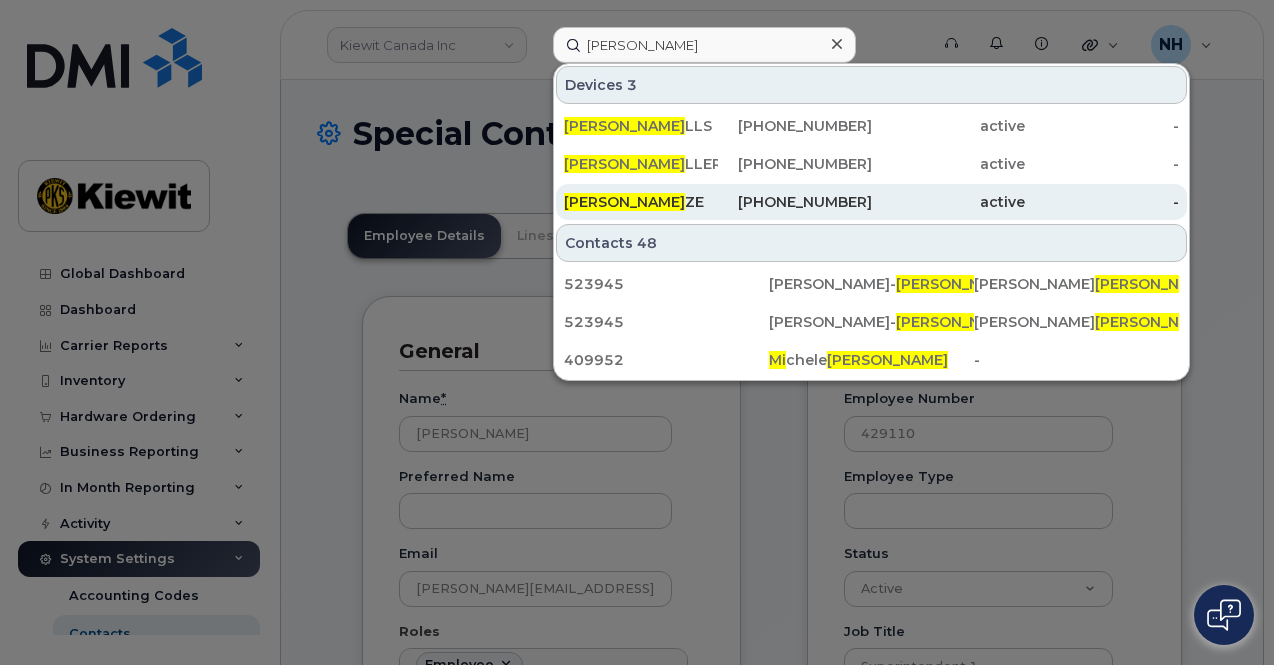click on "THOMAS MI ZE" at bounding box center (641, 202) 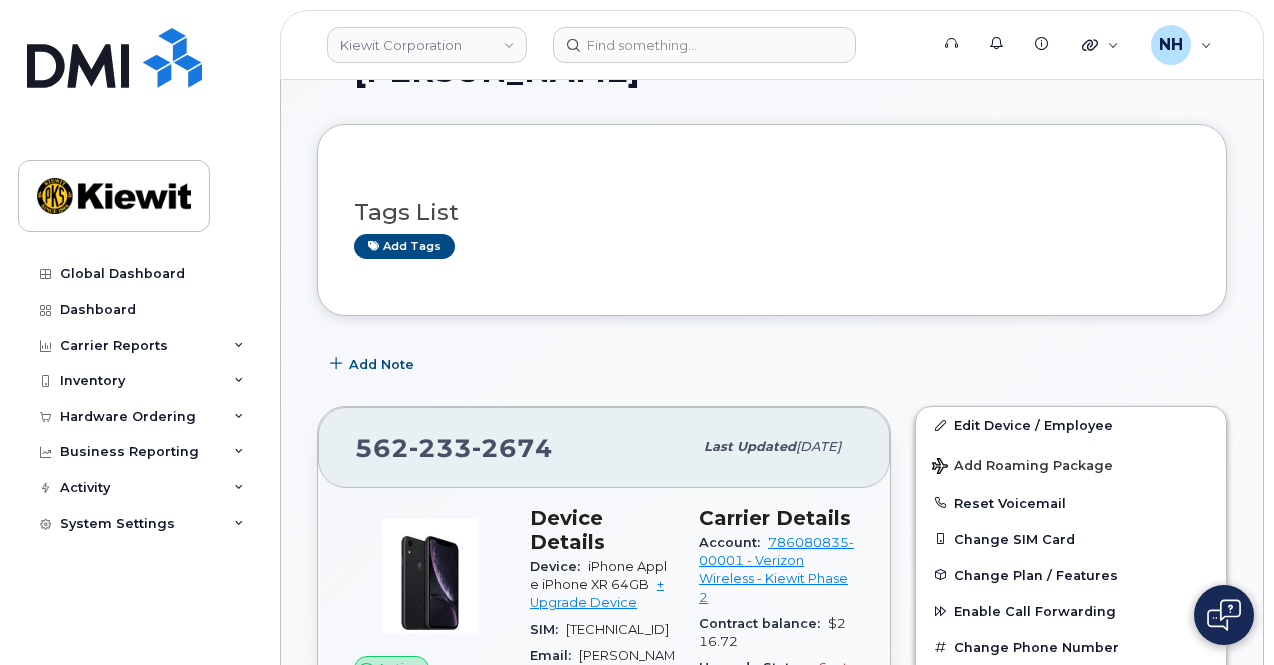 scroll, scrollTop: 236, scrollLeft: 0, axis: vertical 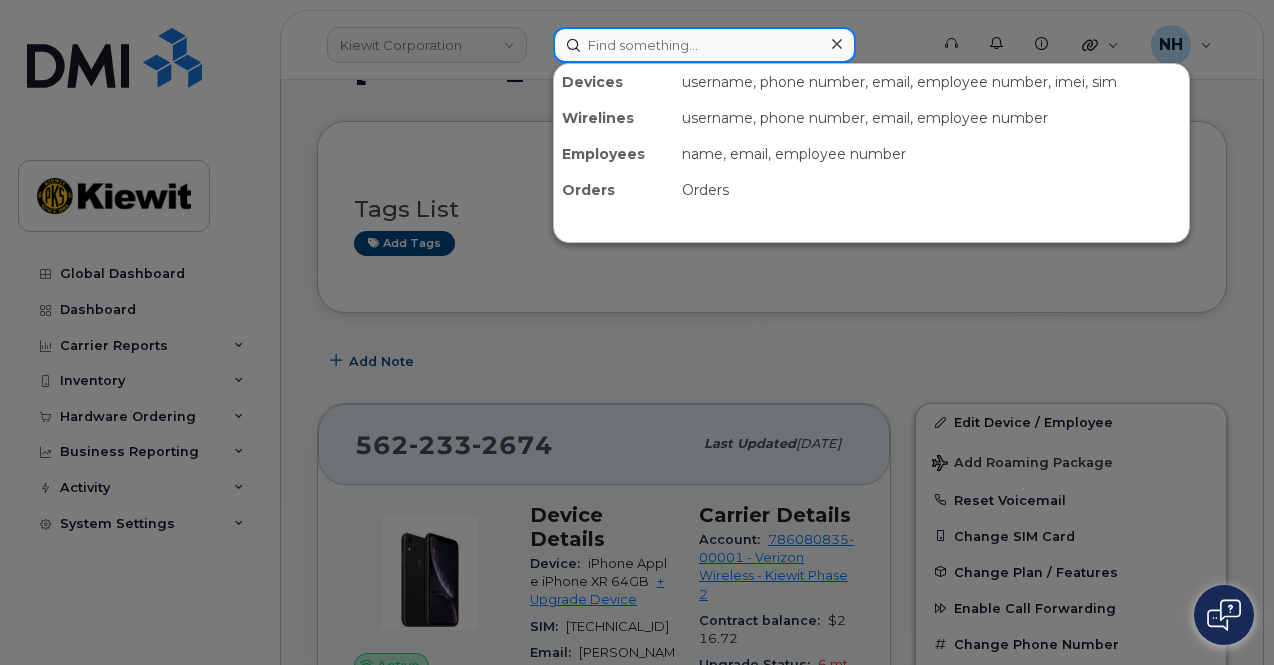 click at bounding box center (704, 45) 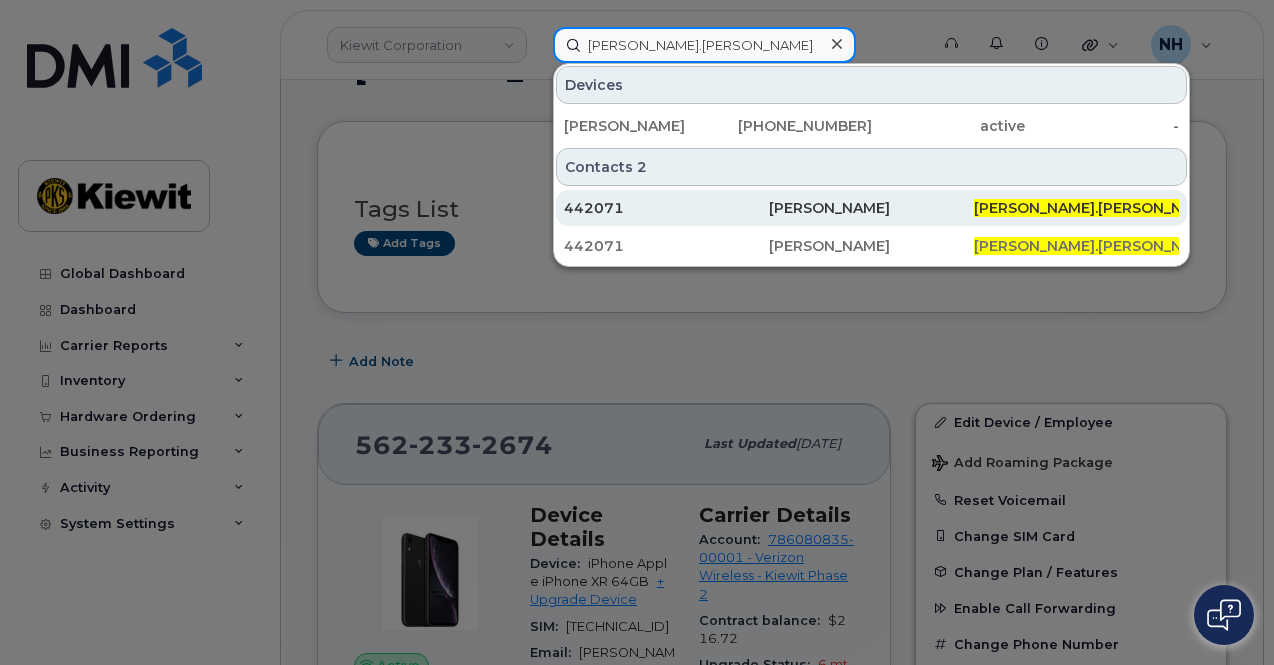 type on "Gerry.Godzwon" 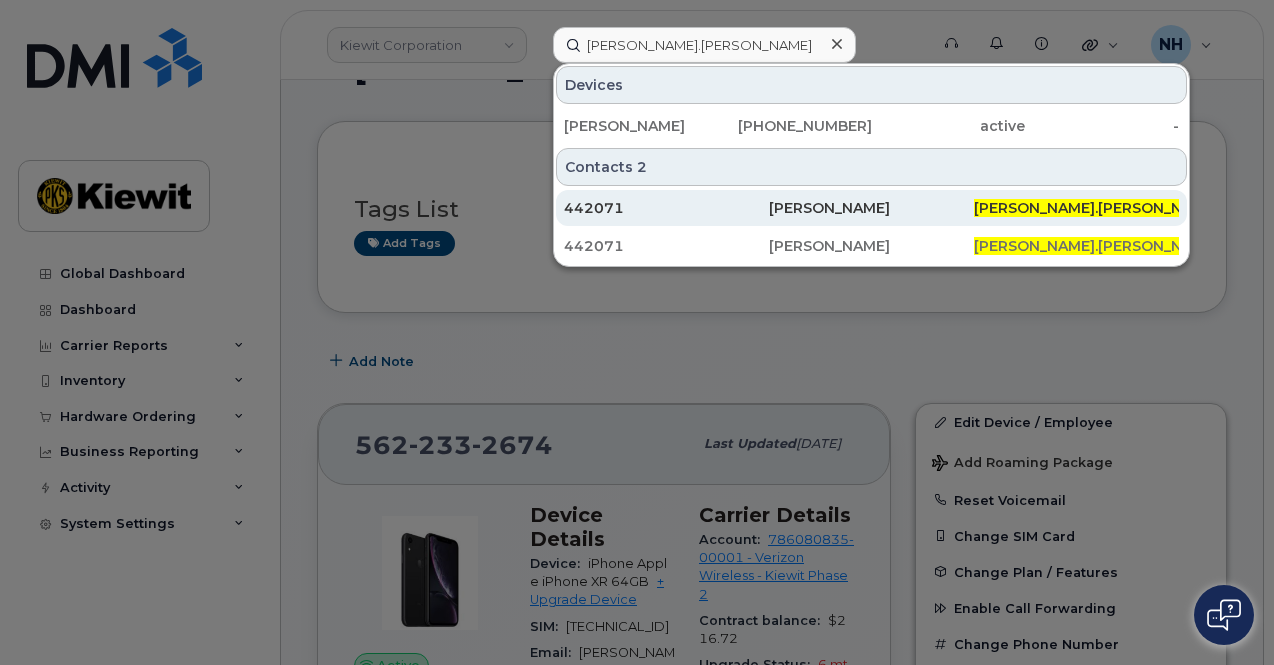 click on "GERRY.GODZWON" at bounding box center (1096, 208) 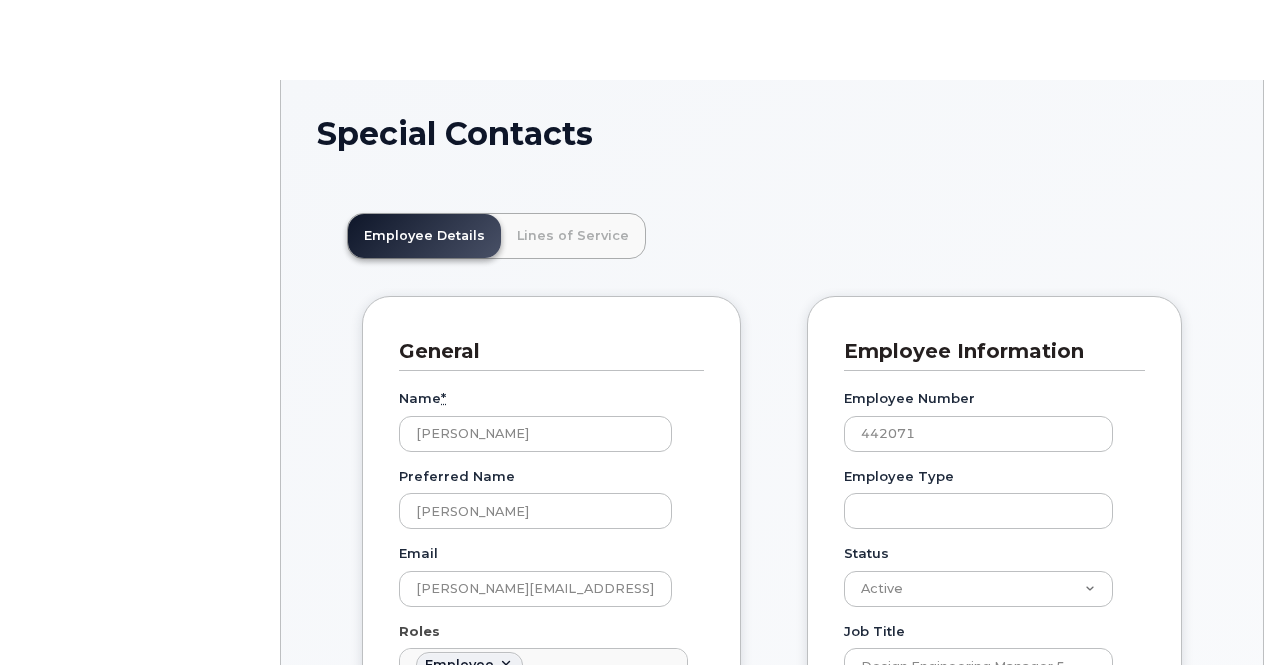 scroll, scrollTop: 0, scrollLeft: 0, axis: both 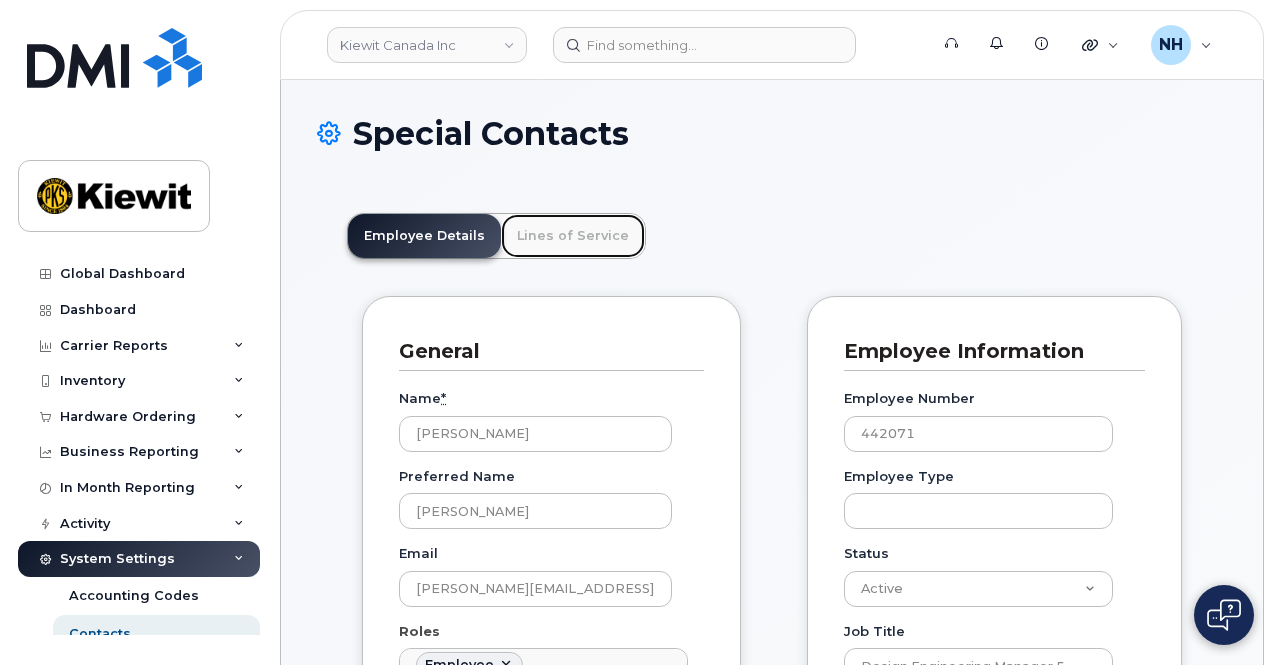 click on "Lines of Service" at bounding box center (573, 236) 